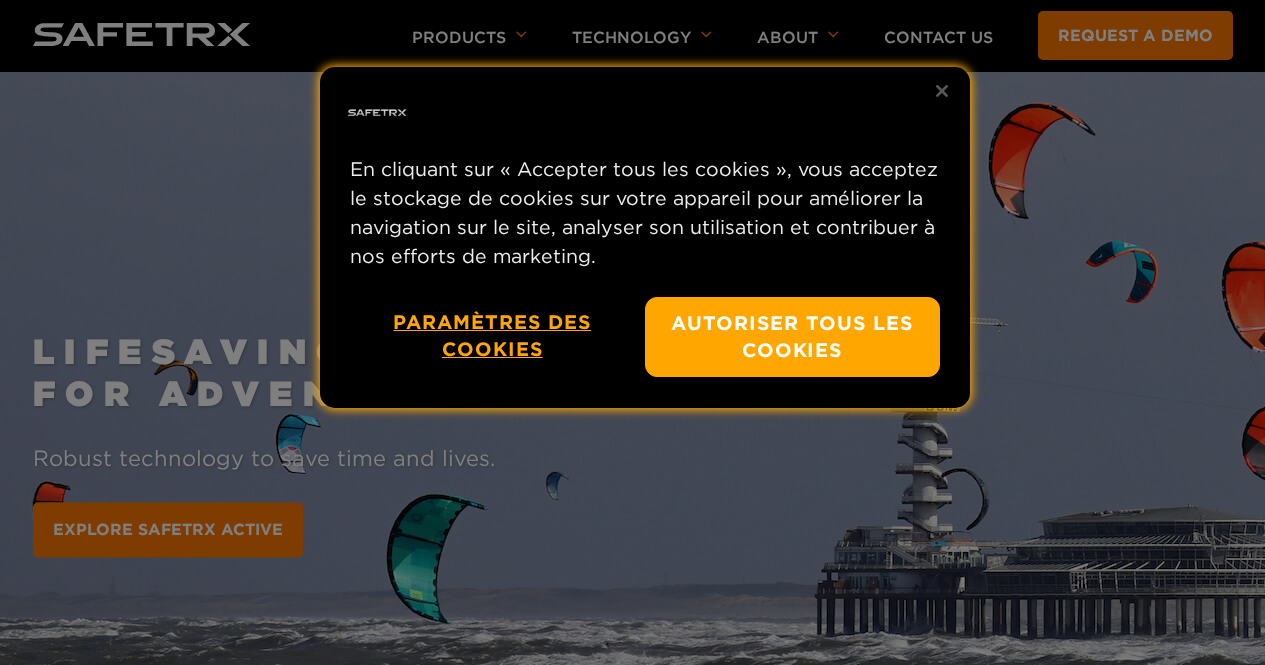 scroll, scrollTop: 0, scrollLeft: 0, axis: both 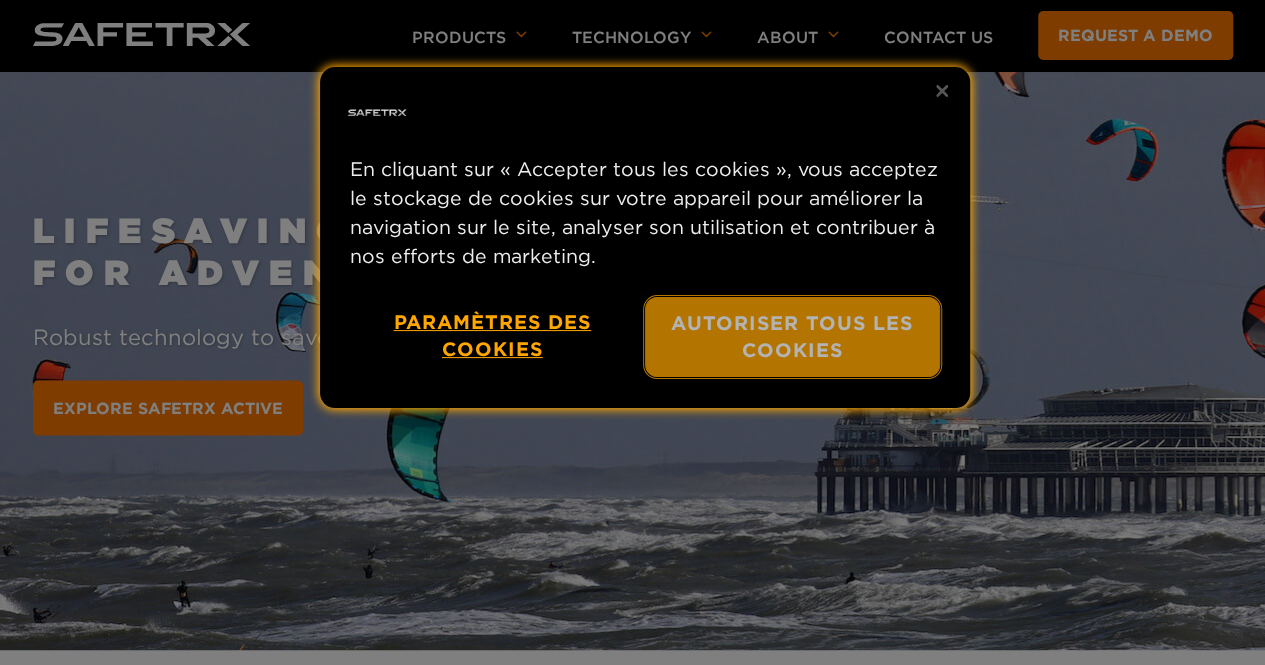 click on "Autoriser tous les cookies" at bounding box center (792, 337) 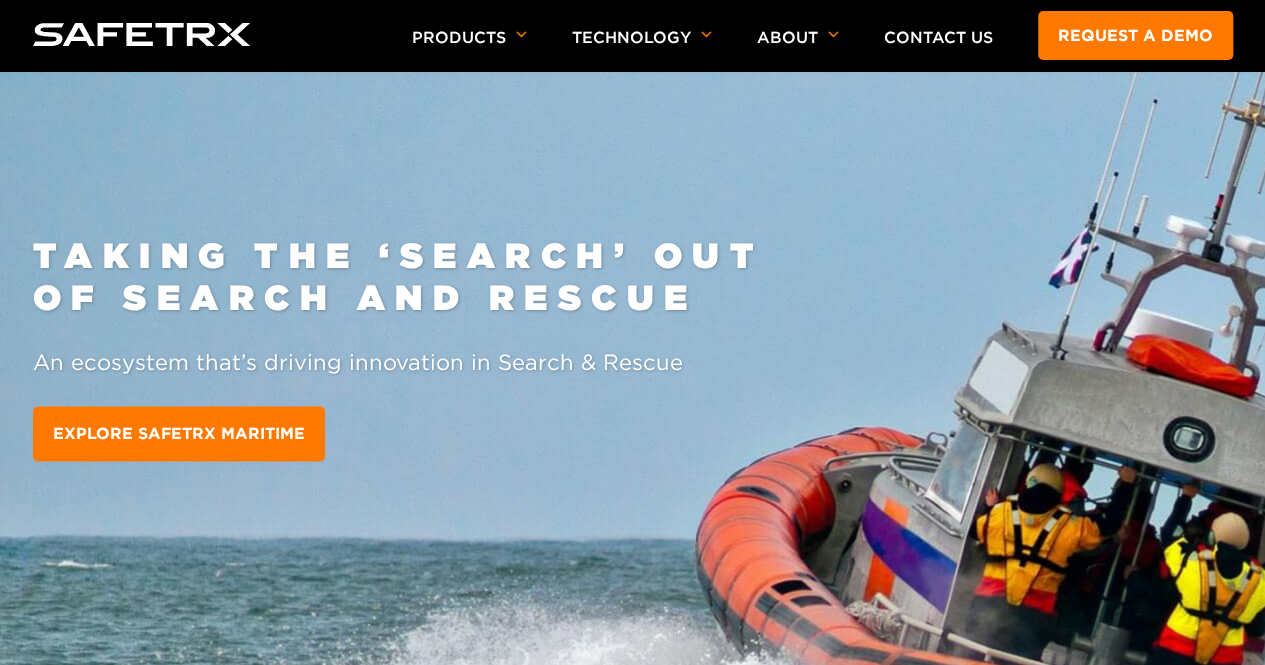 scroll, scrollTop: 3200, scrollLeft: 0, axis: vertical 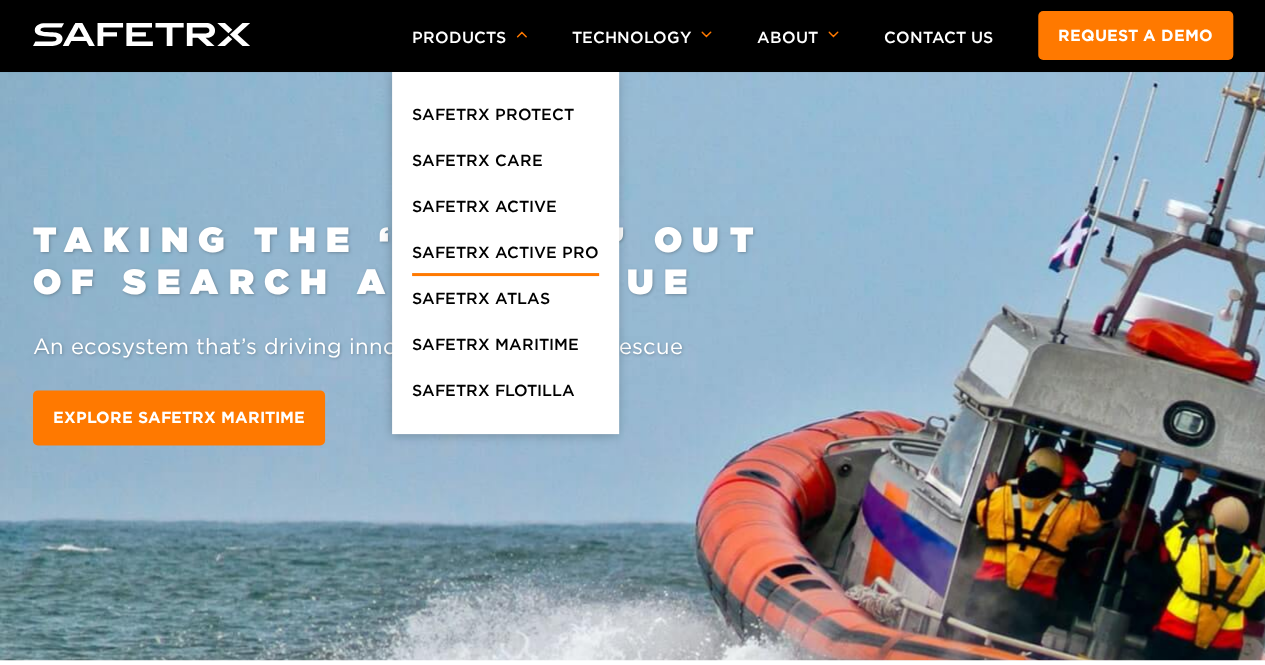 click on "SafeTrx Active Pro" at bounding box center [505, 258] 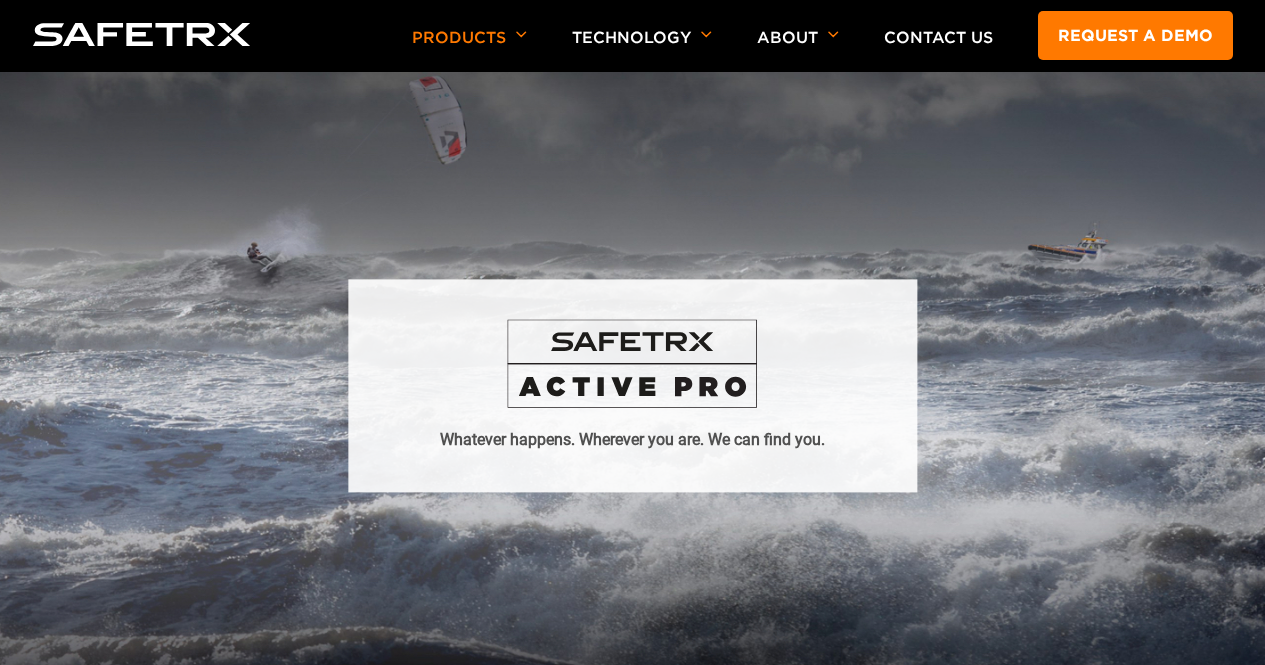 scroll, scrollTop: 0, scrollLeft: 0, axis: both 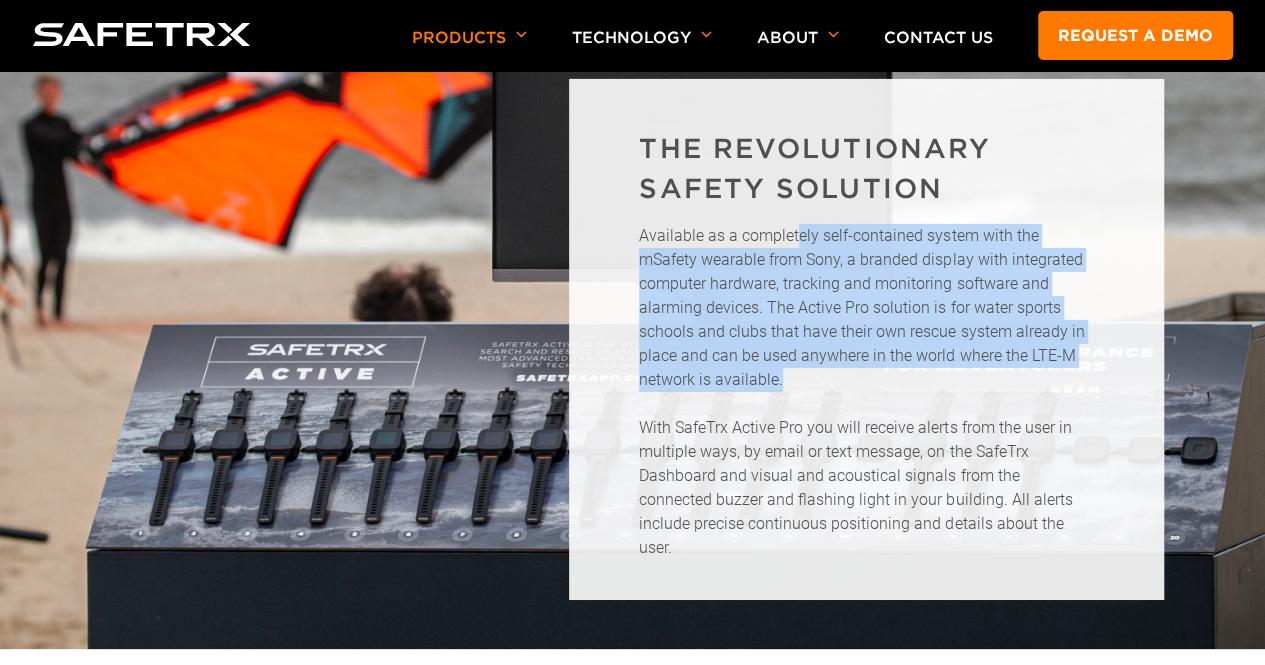 drag, startPoint x: 793, startPoint y: 257, endPoint x: 856, endPoint y: 389, distance: 146.26346 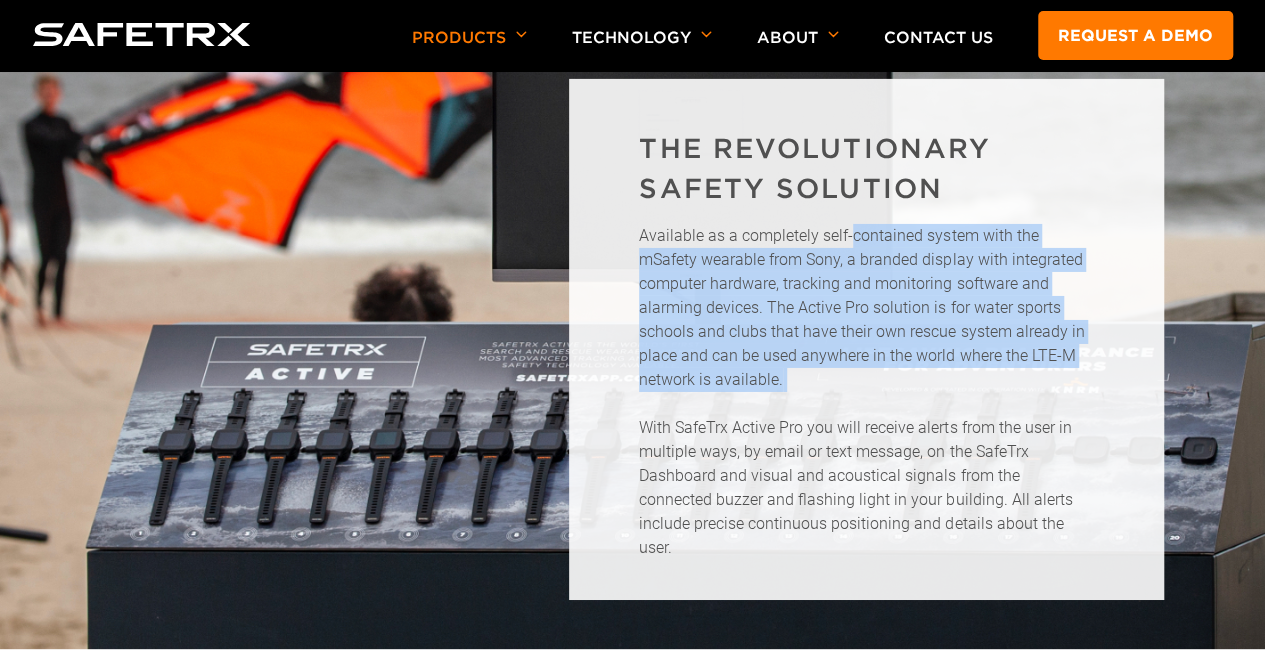 drag, startPoint x: 856, startPoint y: 389, endPoint x: 852, endPoint y: 245, distance: 144.05554 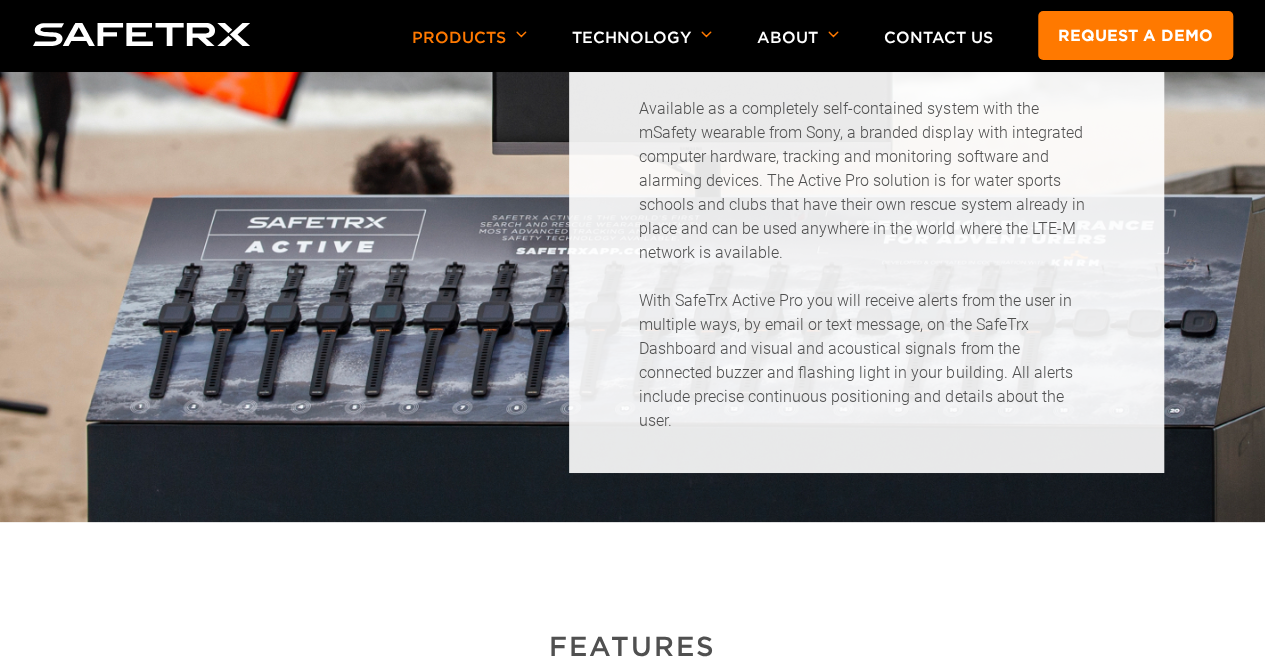 scroll, scrollTop: 1511, scrollLeft: 0, axis: vertical 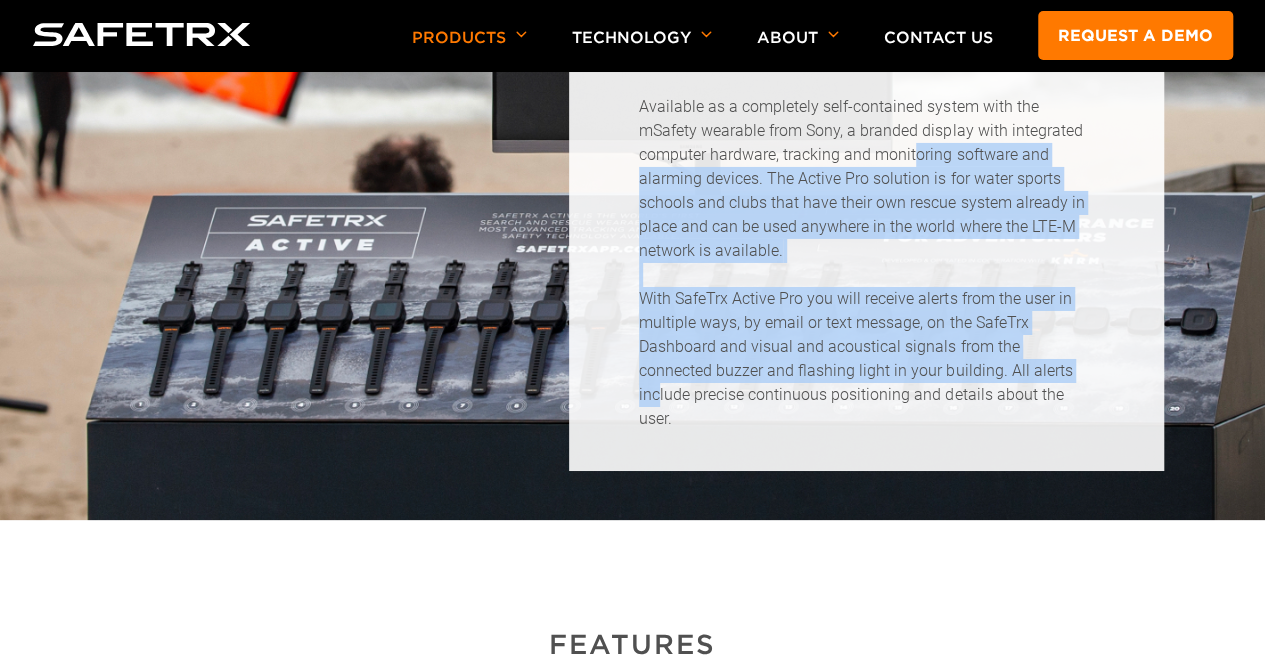 drag, startPoint x: 956, startPoint y: 391, endPoint x: 915, endPoint y: 152, distance: 242.49124 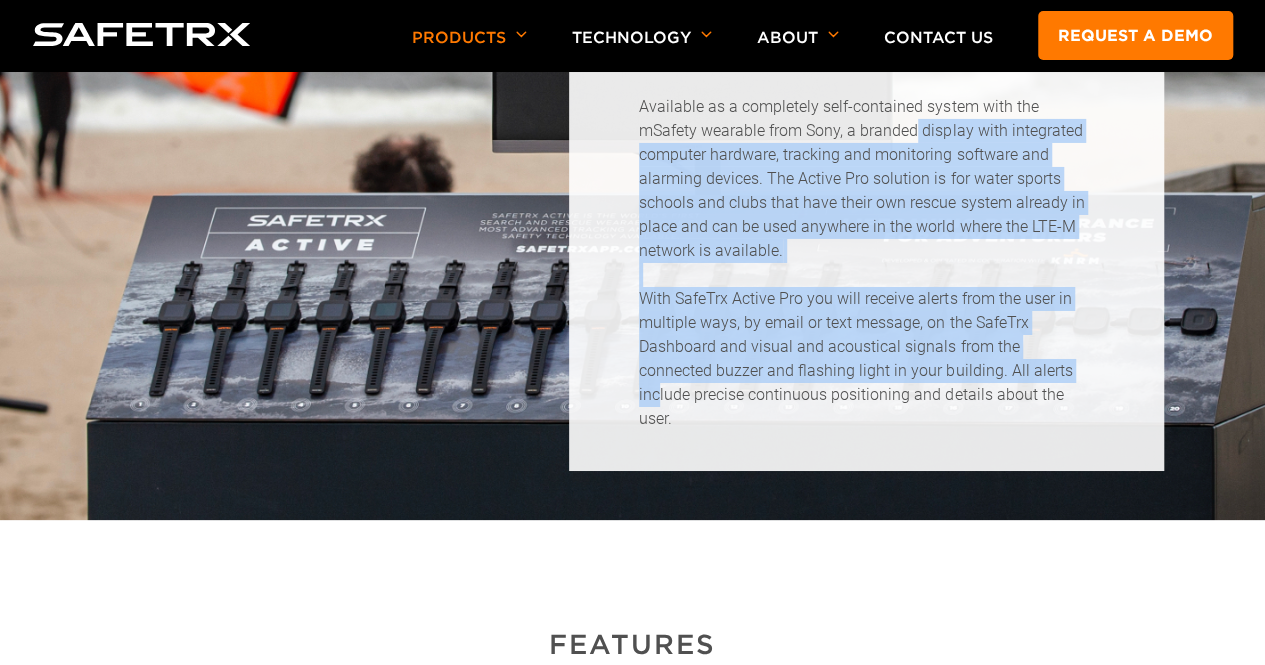 click on "Available as a completely self-contained system with the mSafety wearable from Sony, a branded
display with integrated computer hardware, tracking and monitoring software and alarming devices. The Active Pro
solution is for water sports schools and clubs that have their own rescue system already in place and can be
used anywhere in the world where the LTE-M network is available.
With SafeTrx Active Pro you will receive alerts from the user in multiple ways, by email or text message, on the
SafeTrx Dashboard and visual and acoustical signals from the connected buzzer and flashing light in your
building. All alerts include precise continuous positioning and details about the user." at bounding box center [866, 263] 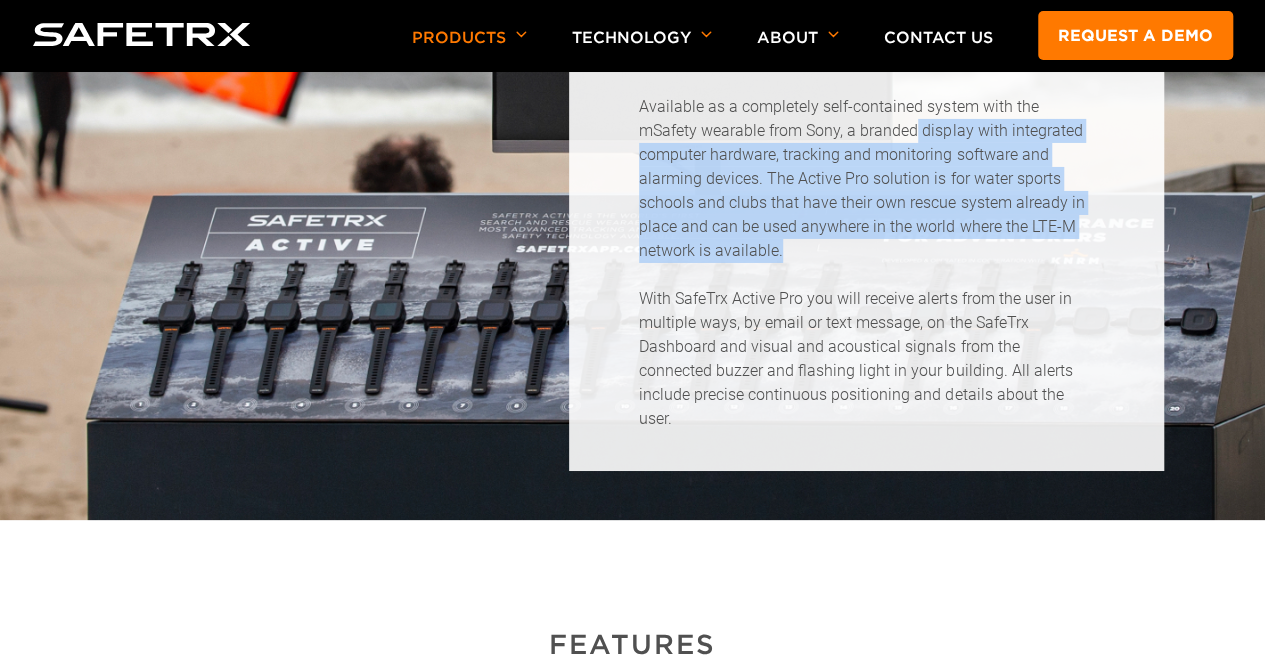 drag, startPoint x: 915, startPoint y: 152, endPoint x: 966, endPoint y: 263, distance: 122.15564 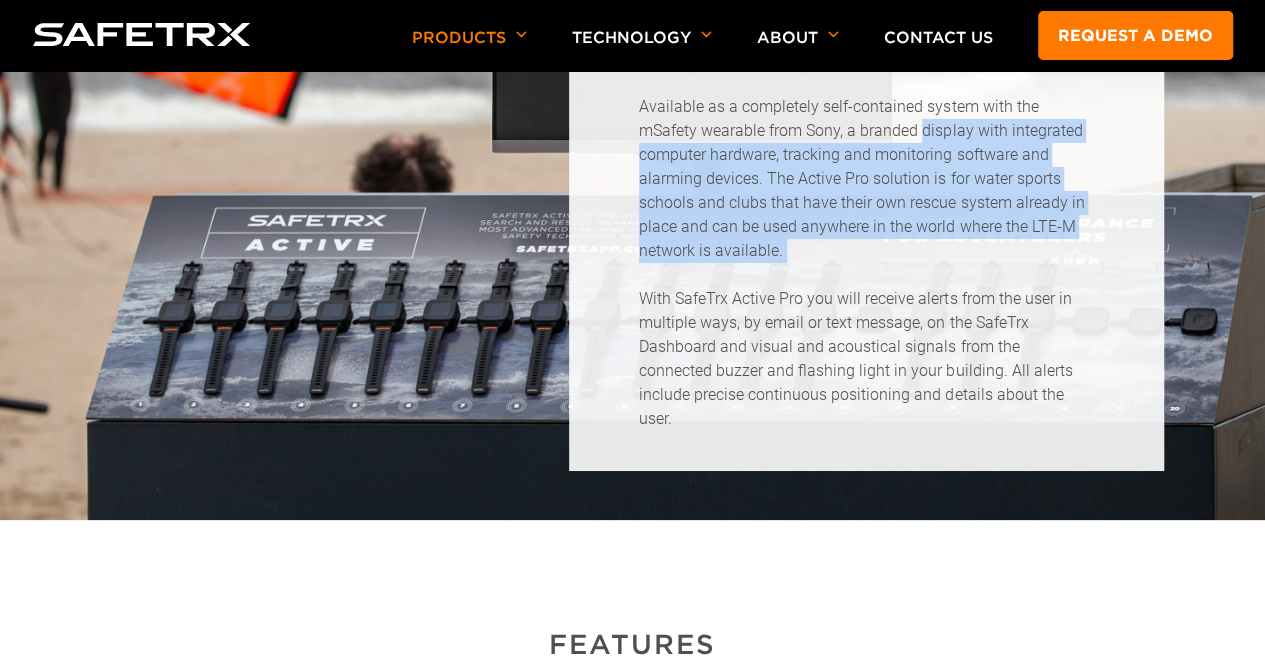 drag, startPoint x: 966, startPoint y: 263, endPoint x: 937, endPoint y: 143, distance: 123.454445 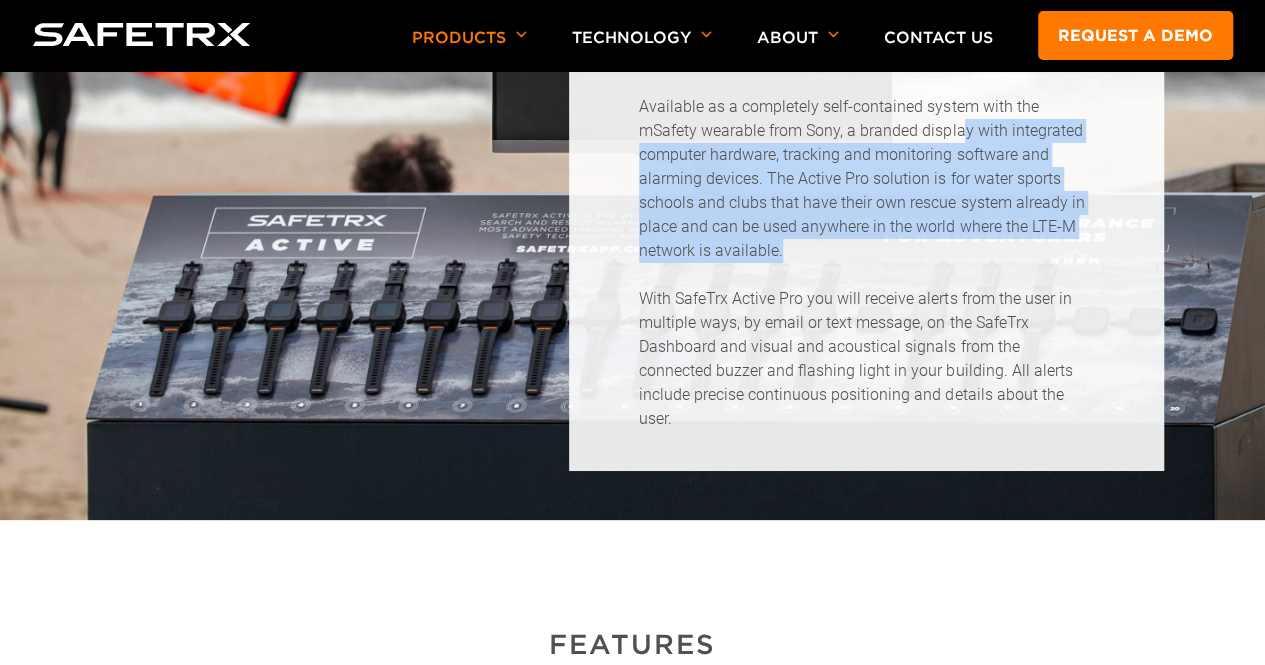 drag, startPoint x: 975, startPoint y: 263, endPoint x: 959, endPoint y: 134, distance: 129.98846 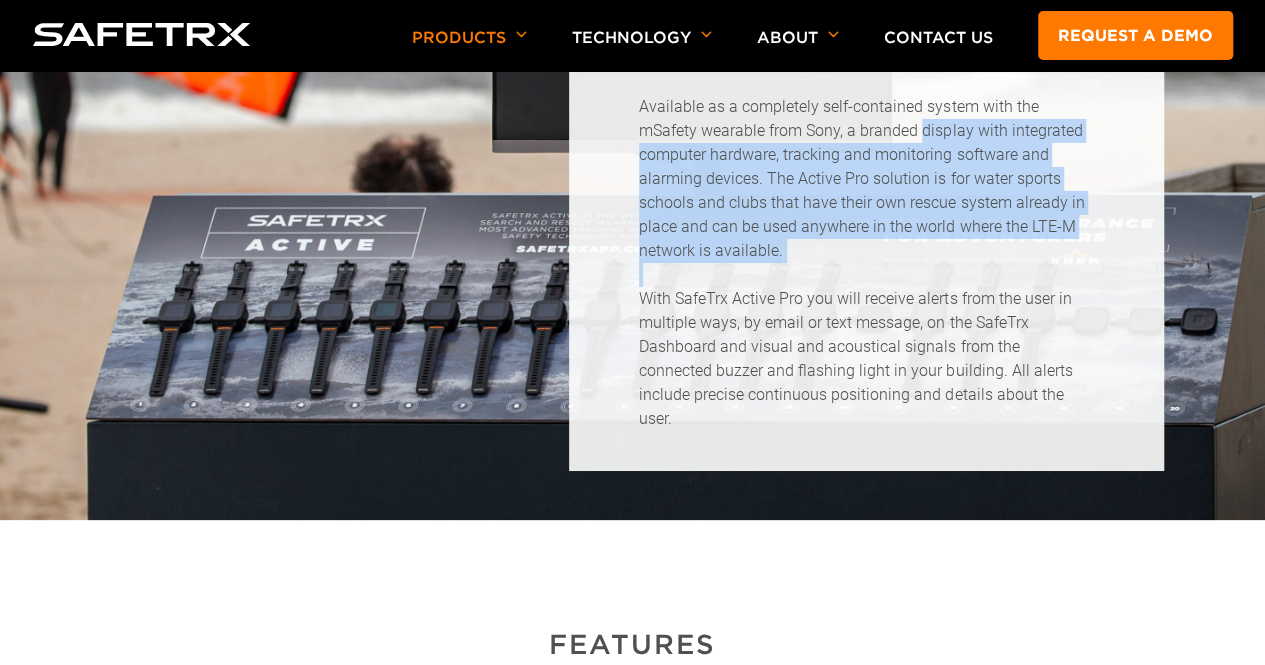 drag, startPoint x: 959, startPoint y: 134, endPoint x: 1009, endPoint y: 289, distance: 162.86497 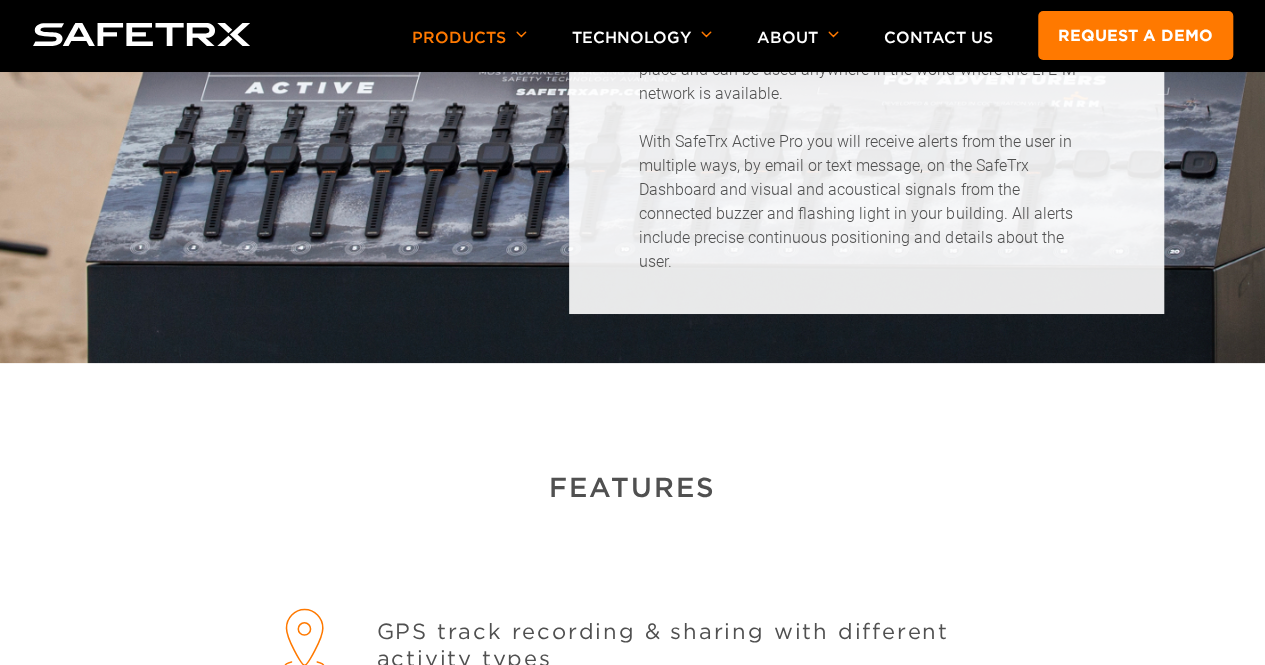 scroll, scrollTop: 1669, scrollLeft: 0, axis: vertical 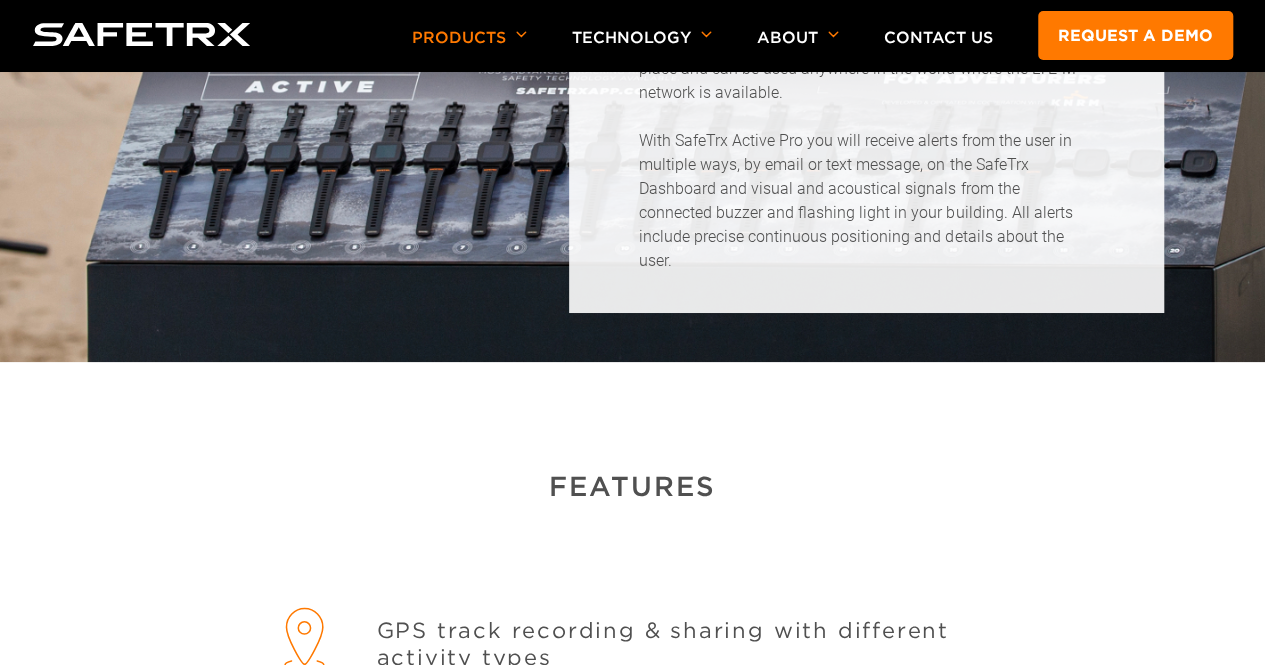 drag, startPoint x: 1030, startPoint y: 247, endPoint x: 968, endPoint y: 149, distance: 115.965515 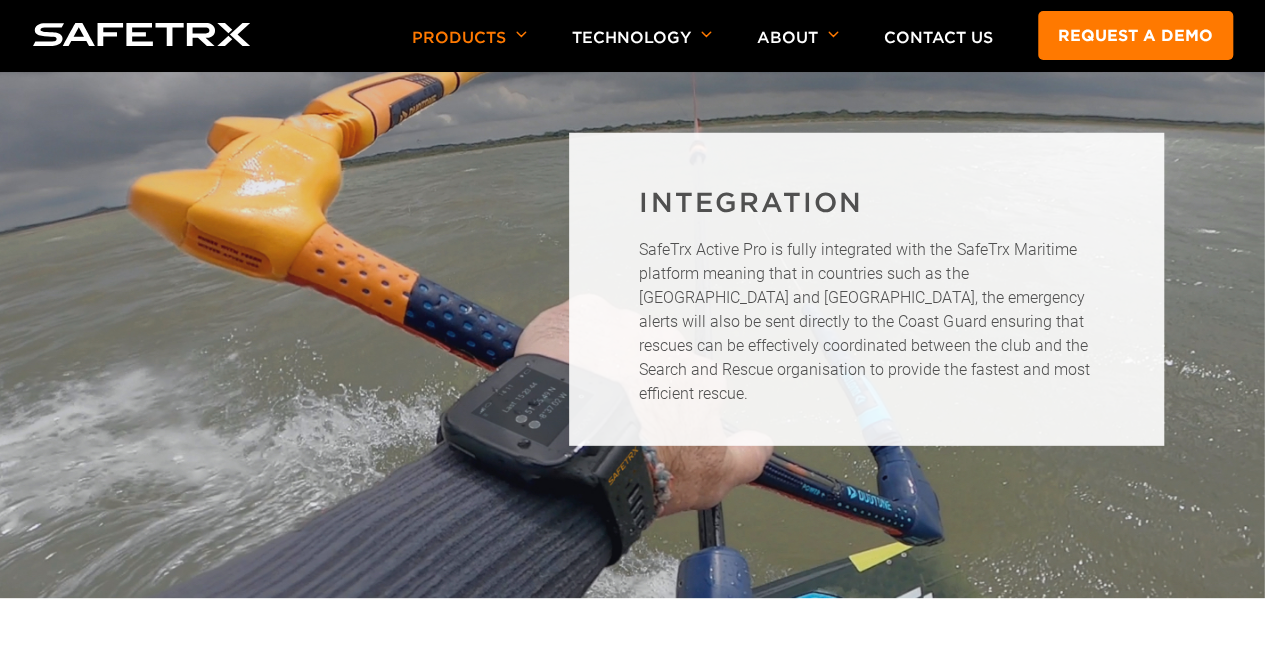 scroll, scrollTop: 4591, scrollLeft: 0, axis: vertical 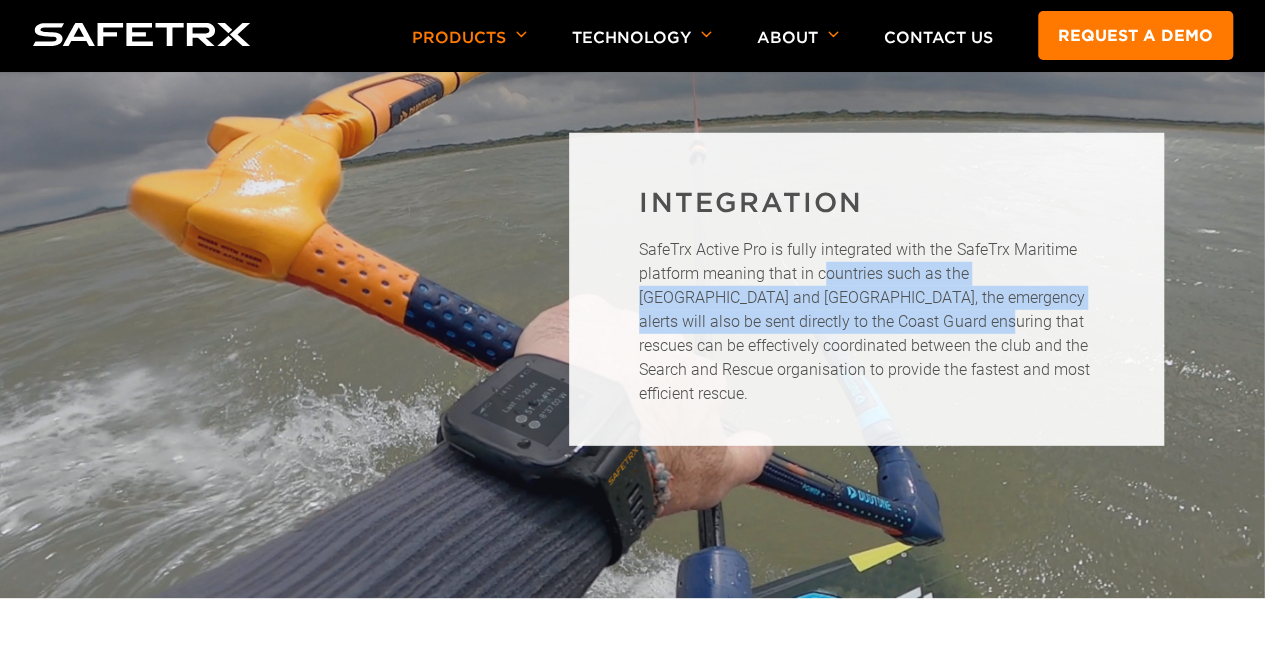 drag, startPoint x: 826, startPoint y: 279, endPoint x: 874, endPoint y: 344, distance: 80.80223 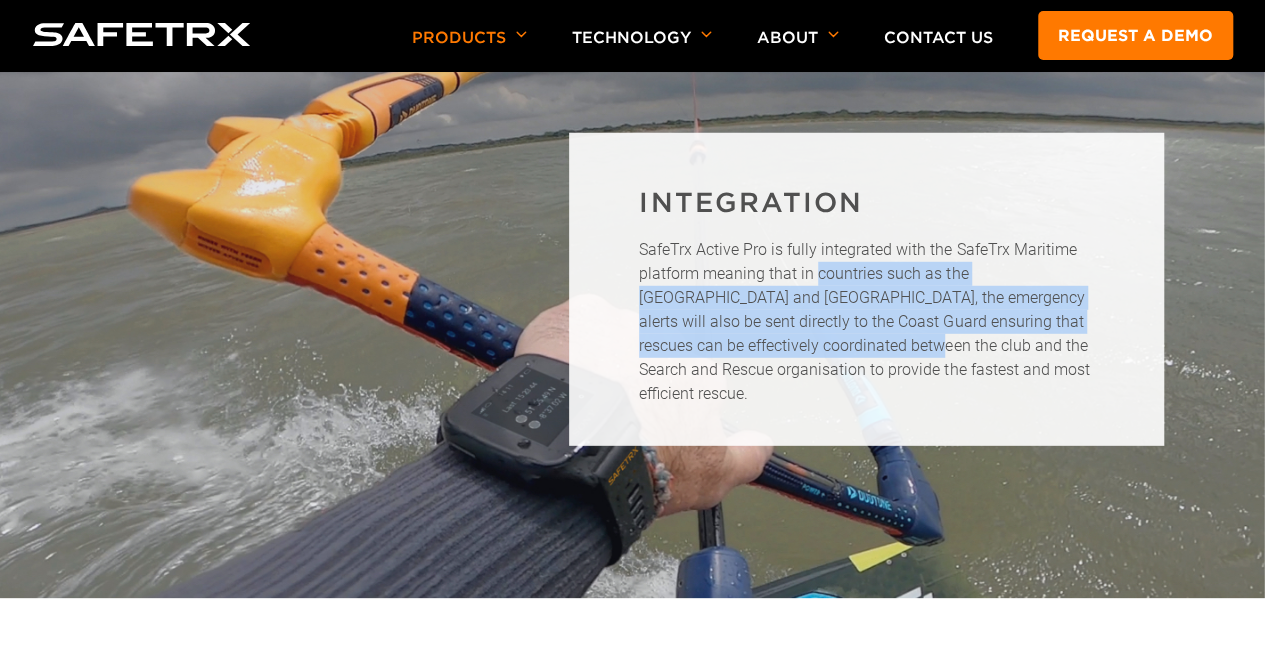 drag, startPoint x: 874, startPoint y: 344, endPoint x: 873, endPoint y: 287, distance: 57.00877 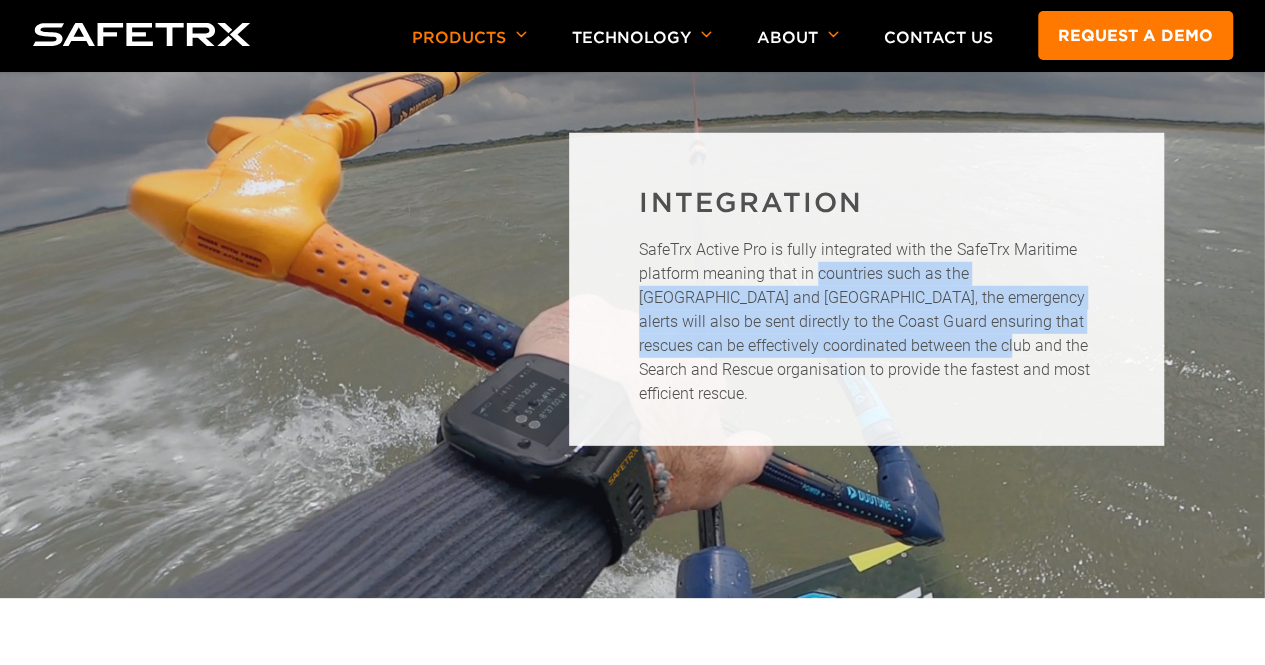 drag, startPoint x: 873, startPoint y: 287, endPoint x: 914, endPoint y: 364, distance: 87.23531 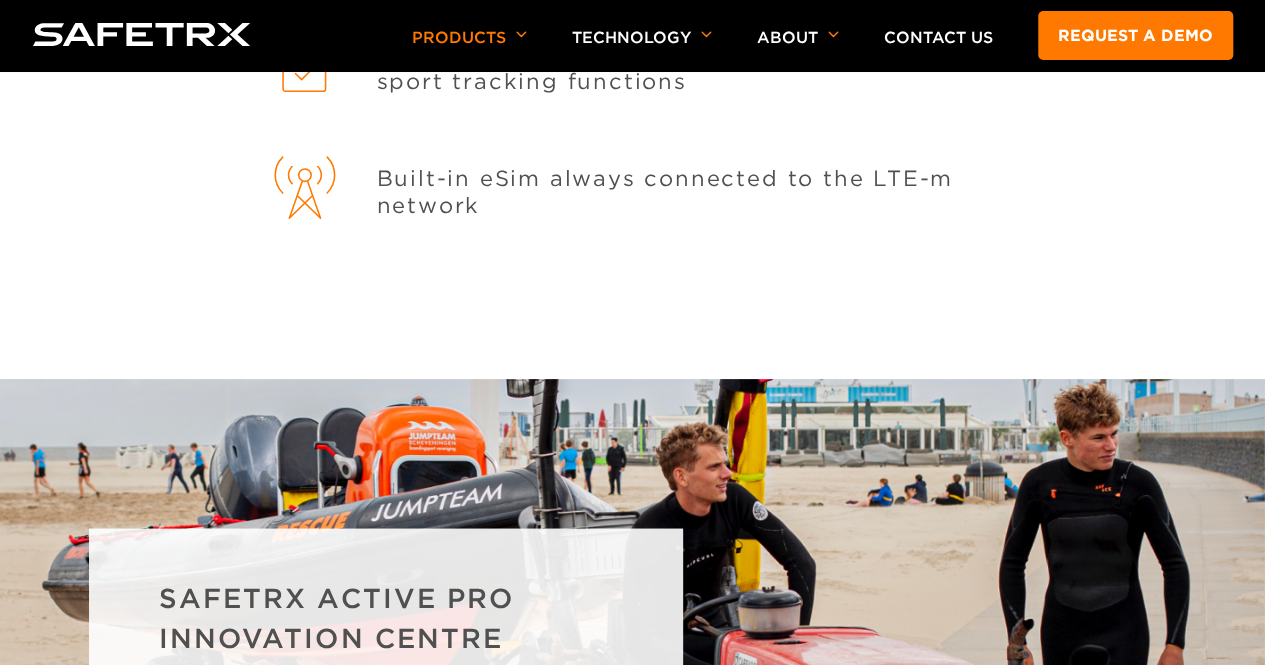 scroll, scrollTop: 3362, scrollLeft: 0, axis: vertical 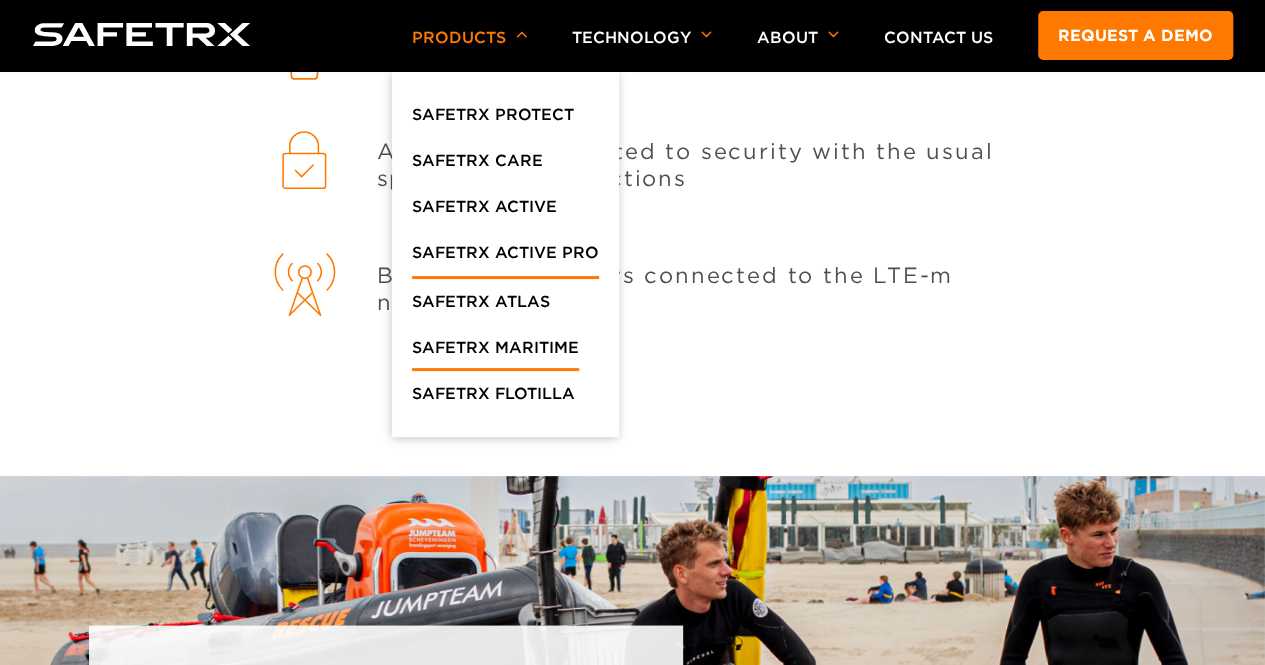 click on "SafeTrx Maritime" at bounding box center (495, 353) 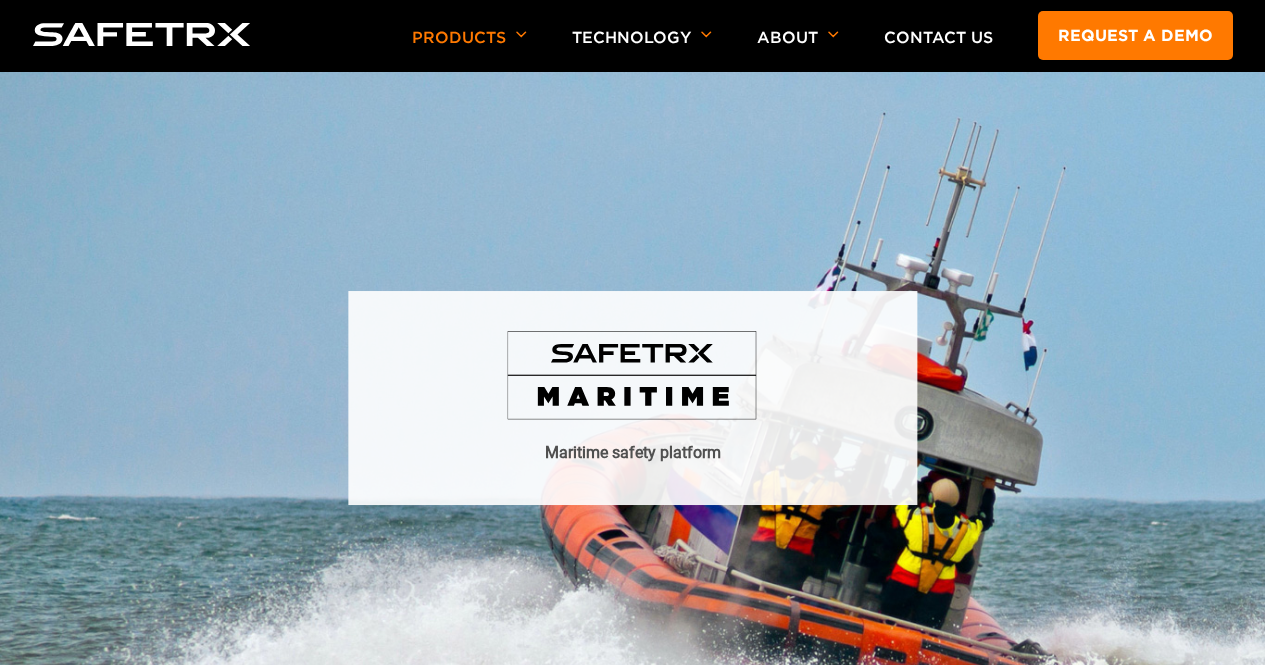 scroll, scrollTop: 0, scrollLeft: 0, axis: both 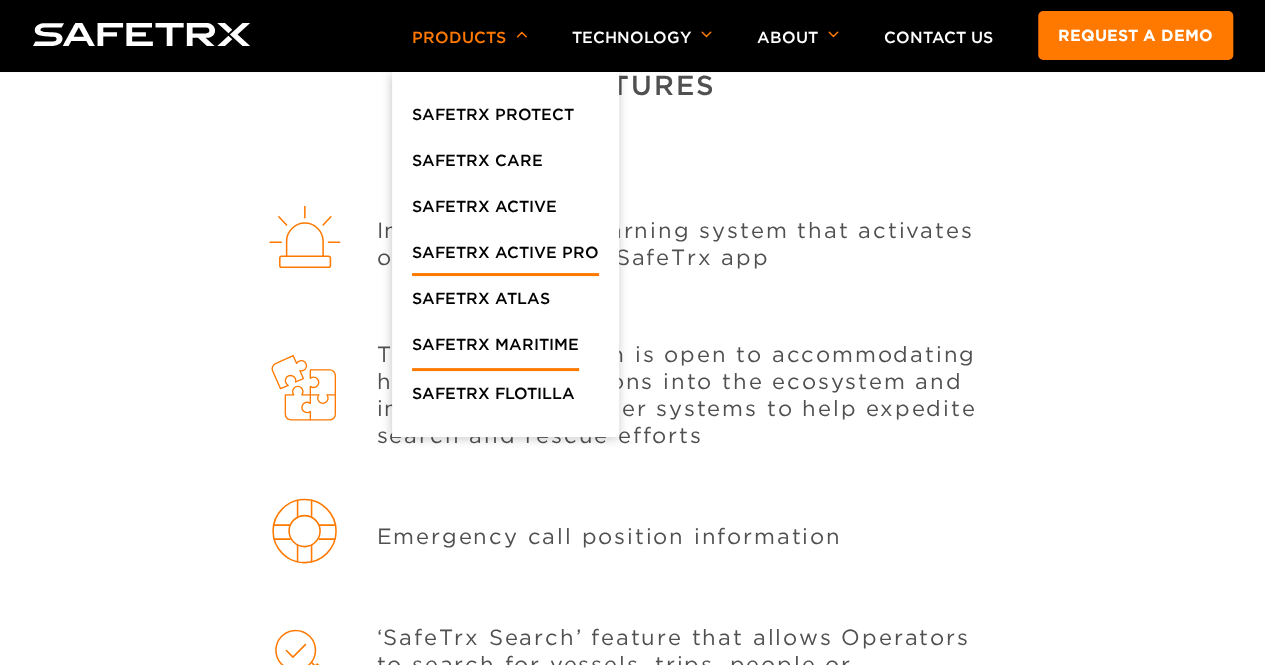 click on "SafeTrx Active Pro" at bounding box center (505, 258) 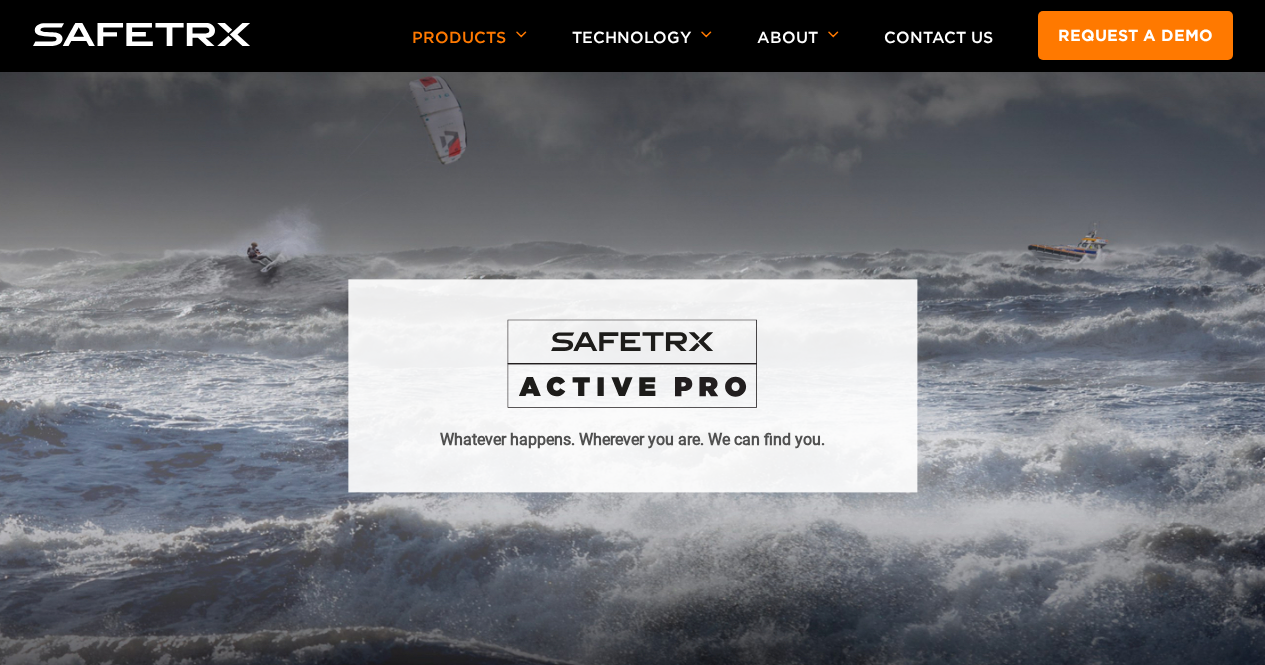 scroll, scrollTop: 0, scrollLeft: 0, axis: both 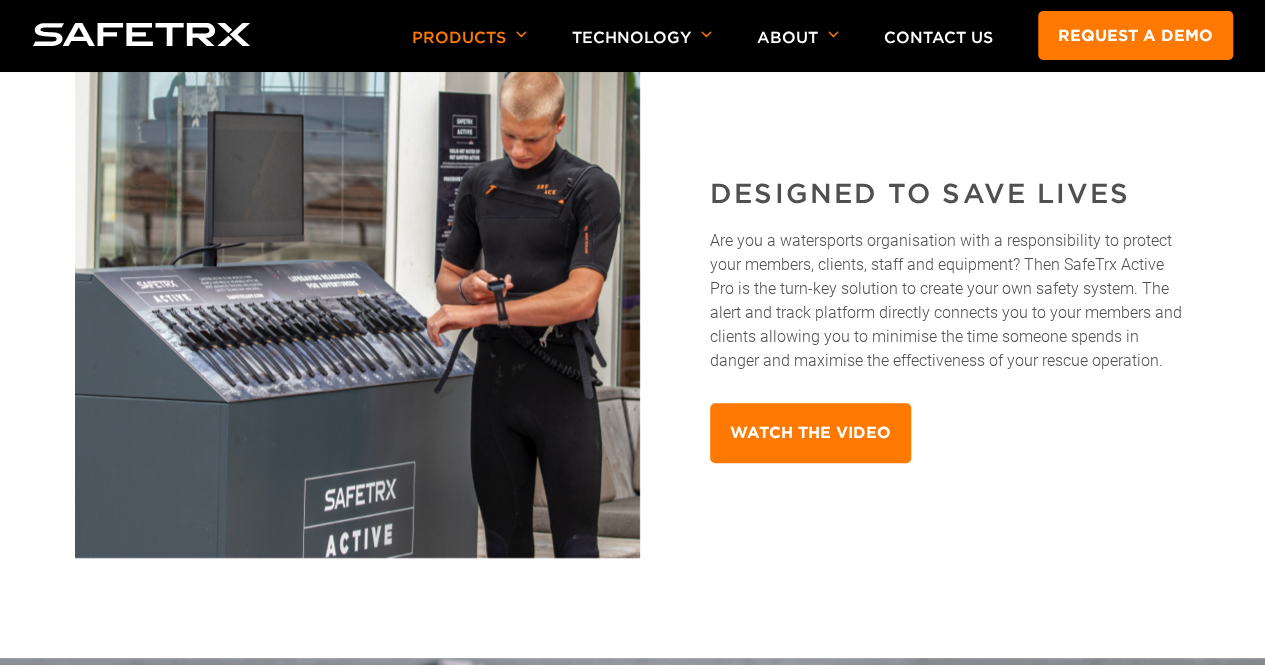 click on "Are you a watersports organisation with a responsibility to protect your members, clients, staff and
equipment? Then SafeTrx Active Pro is the turn-key solution to create your own safety system. The alert and
track platform directly connects you to your members and clients allowing you to minimise the time someone
spends in danger and maximise the effectiveness of your rescue operation." at bounding box center [950, 301] 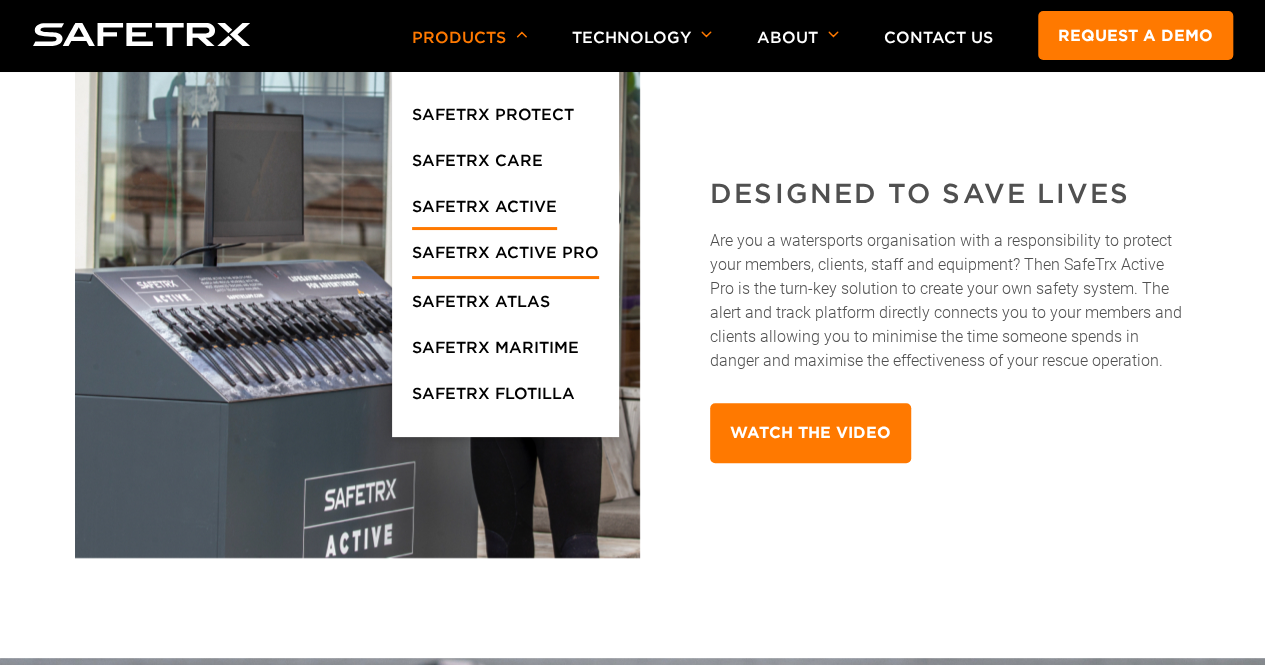 click on "SafeTrx Active" at bounding box center [484, 212] 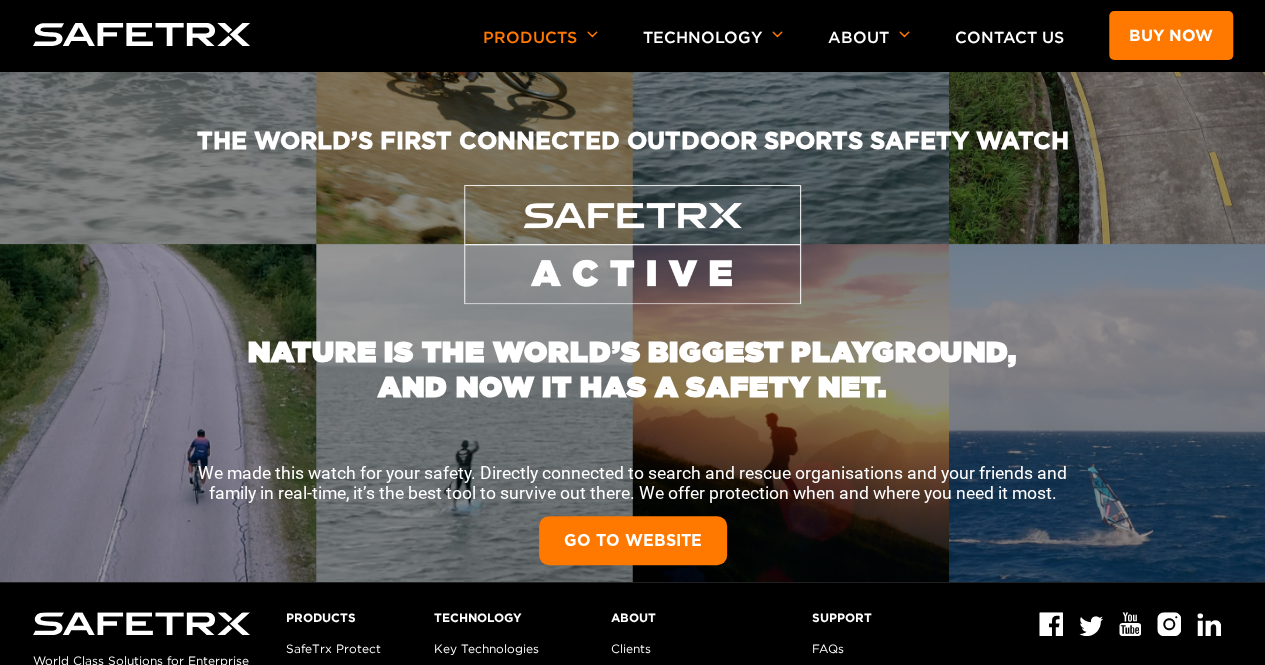 scroll, scrollTop: 98, scrollLeft: 0, axis: vertical 